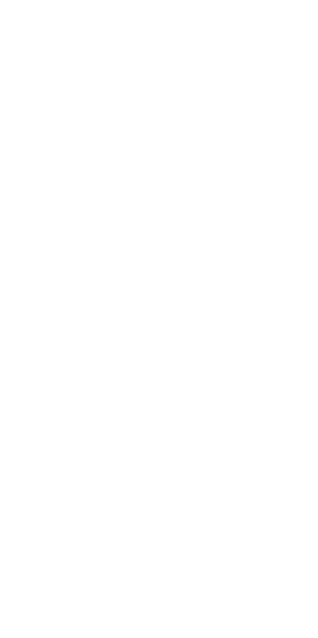 scroll, scrollTop: 0, scrollLeft: 0, axis: both 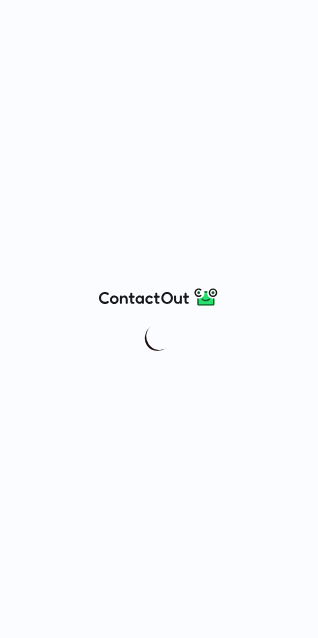 click at bounding box center [159, 319] 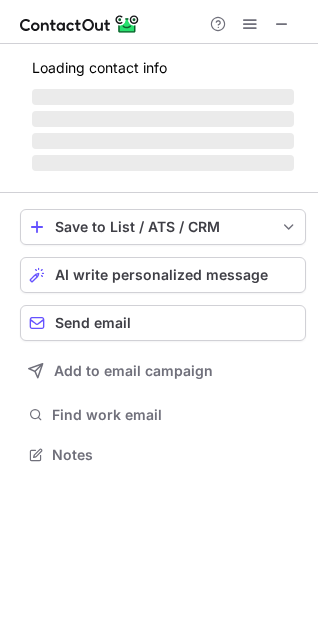 scroll, scrollTop: 10, scrollLeft: 10, axis: both 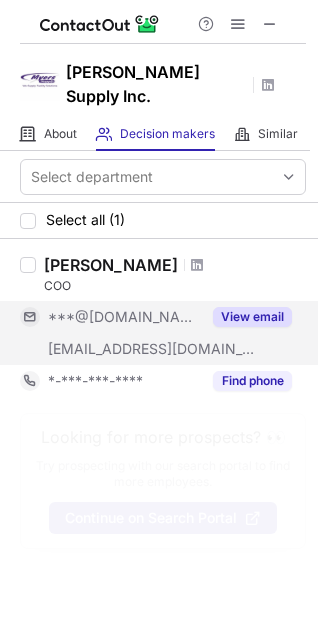 click on "View email" at bounding box center (252, 317) 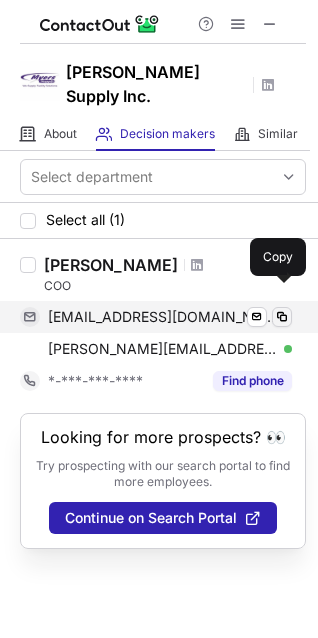 click at bounding box center [282, 317] 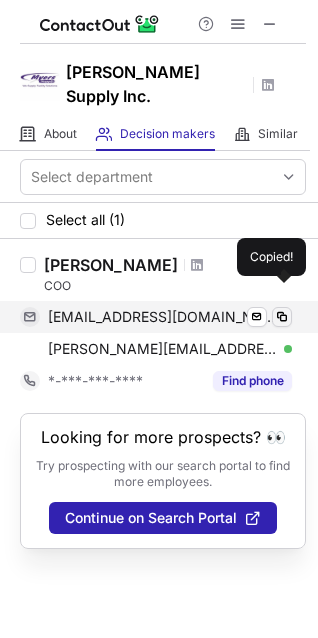 type 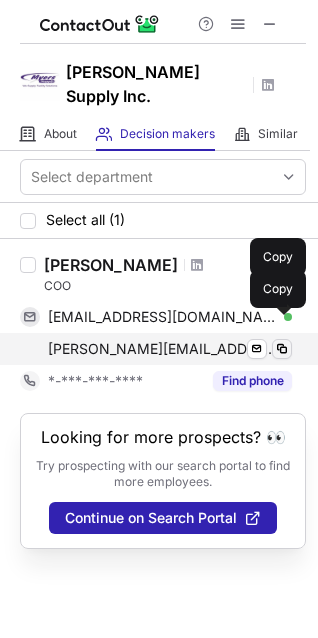 click at bounding box center (282, 349) 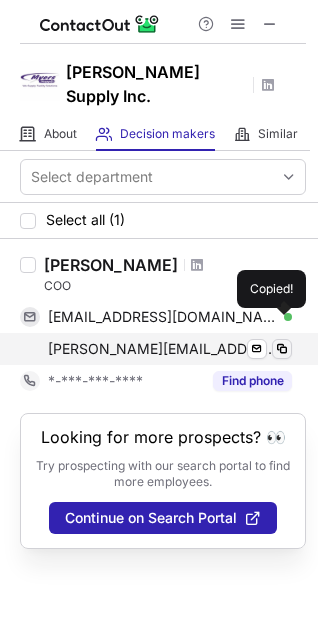 type 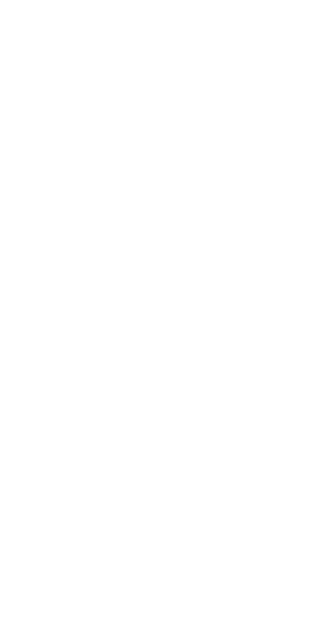 scroll, scrollTop: 0, scrollLeft: 0, axis: both 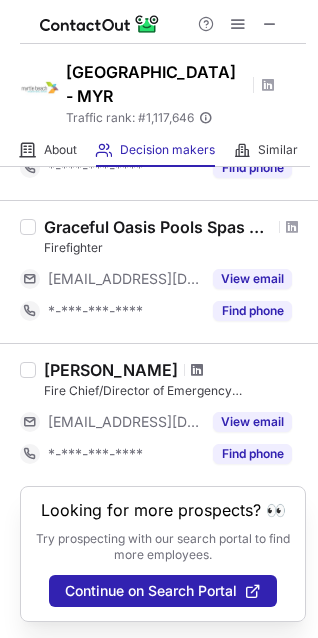 click at bounding box center [197, 370] 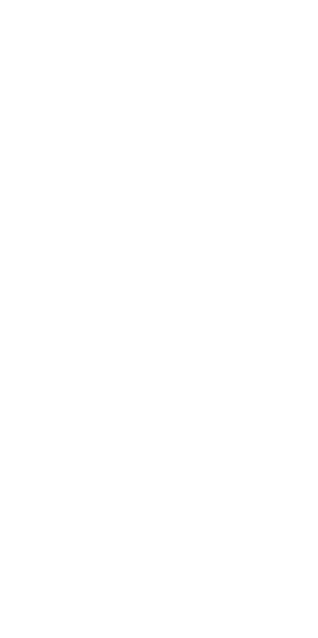 scroll, scrollTop: 0, scrollLeft: 0, axis: both 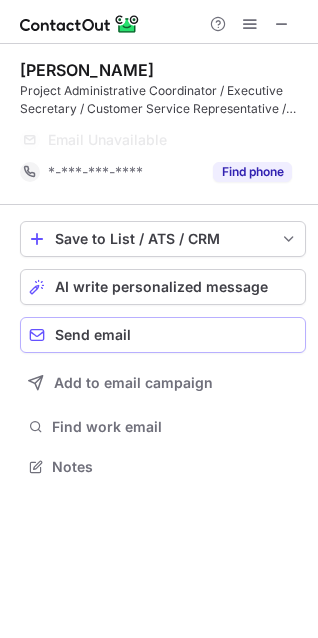 click on "Send email" at bounding box center (163, 335) 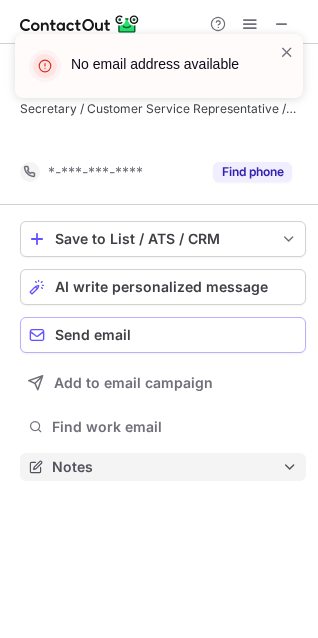 scroll, scrollTop: 421, scrollLeft: 318, axis: both 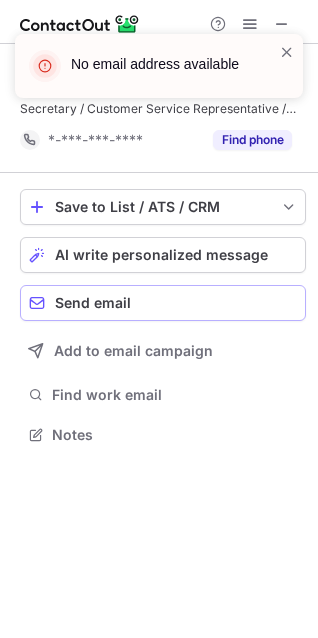 type 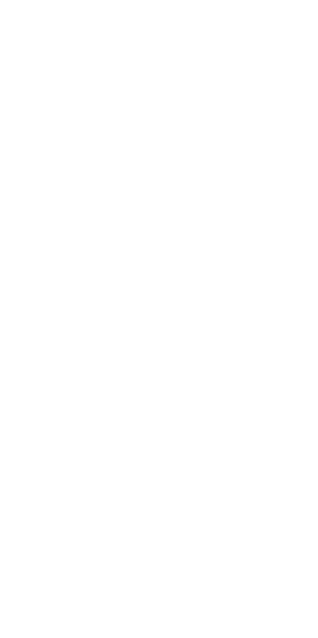 scroll, scrollTop: 0, scrollLeft: 0, axis: both 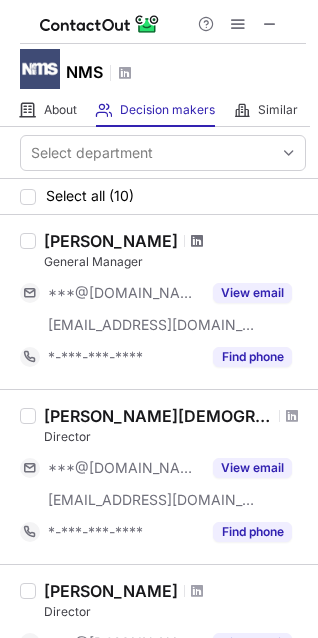 click at bounding box center (197, 241) 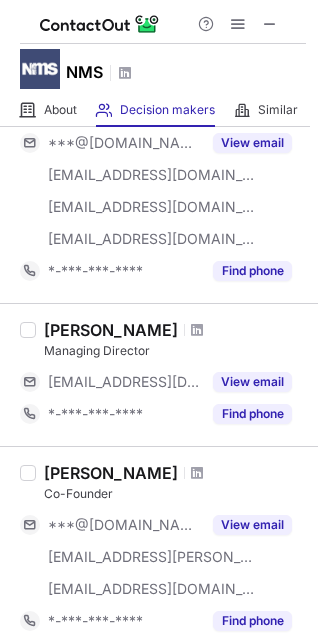scroll, scrollTop: 600, scrollLeft: 0, axis: vertical 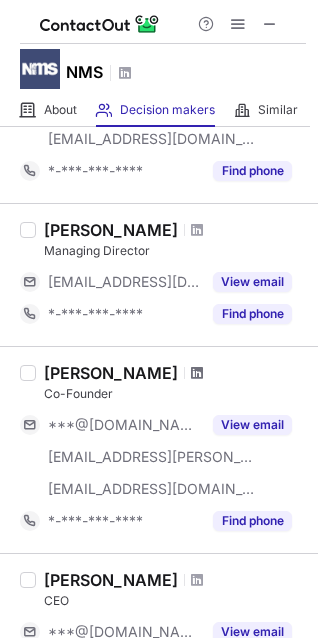 click at bounding box center (197, 373) 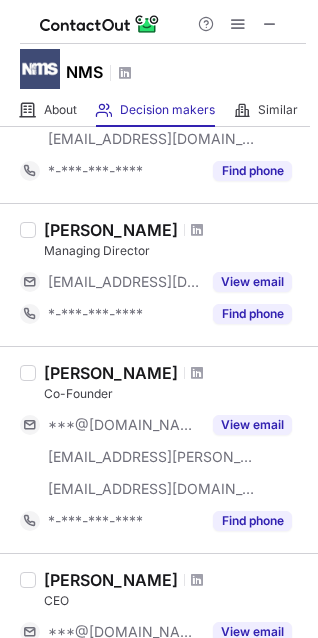 scroll, scrollTop: 800, scrollLeft: 0, axis: vertical 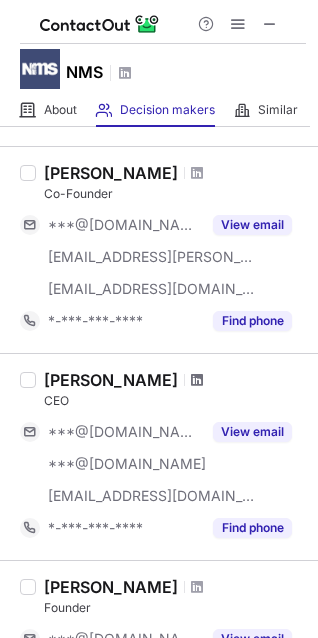 click at bounding box center [197, 380] 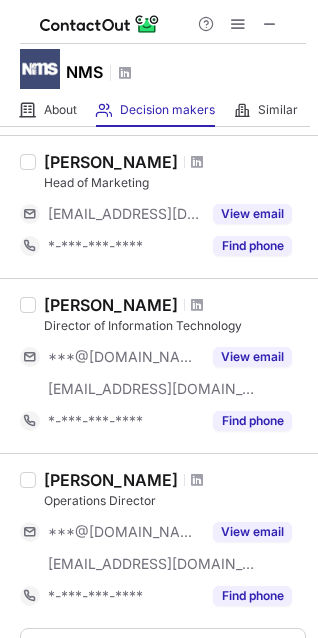 scroll, scrollTop: 1561, scrollLeft: 0, axis: vertical 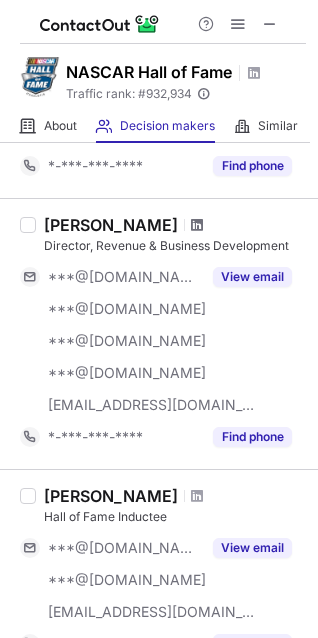 click at bounding box center [197, 225] 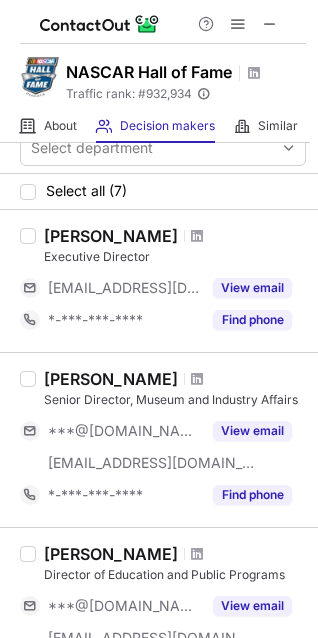 scroll, scrollTop: 0, scrollLeft: 0, axis: both 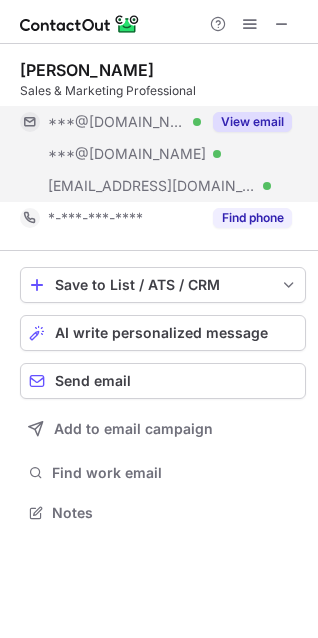click on "View email" at bounding box center (252, 122) 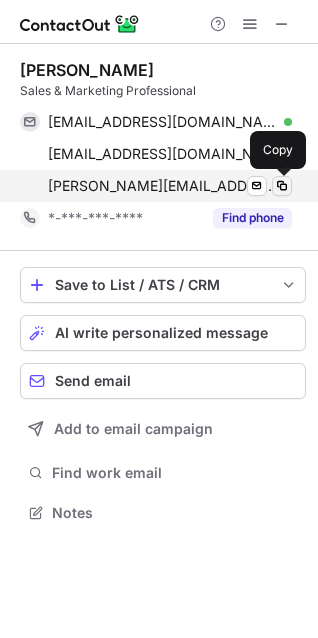 click at bounding box center (282, 186) 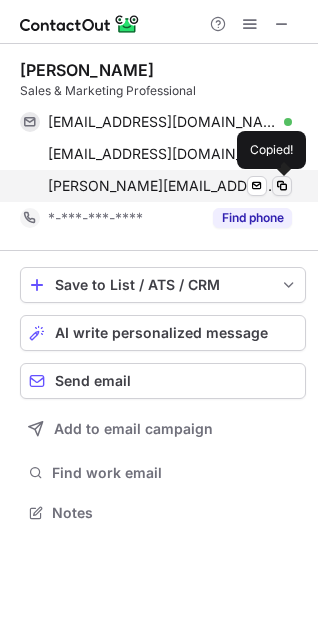 type 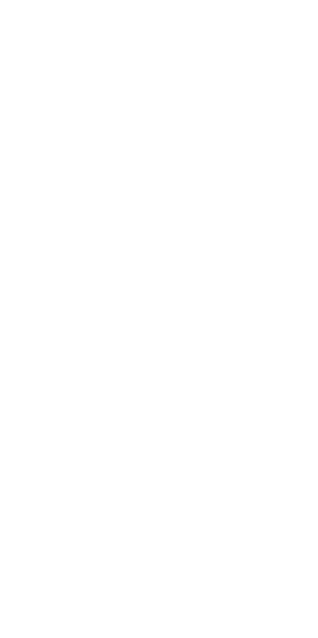 scroll, scrollTop: 0, scrollLeft: 0, axis: both 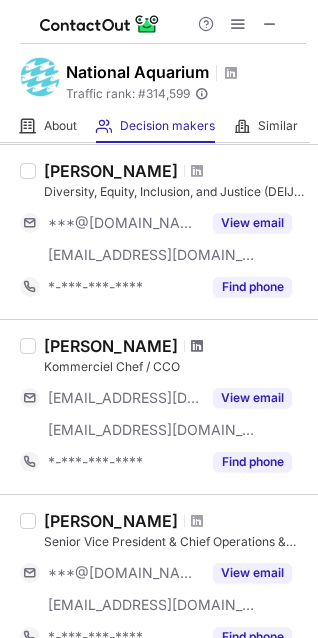 click at bounding box center (197, 346) 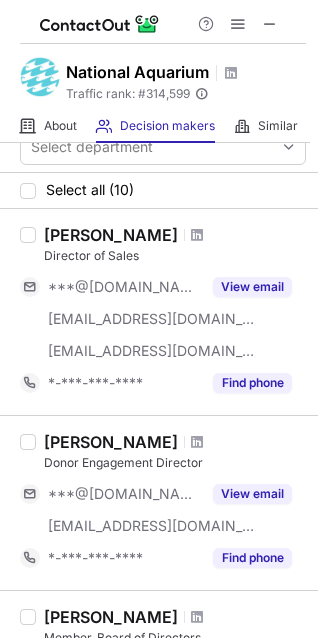 scroll, scrollTop: 0, scrollLeft: 0, axis: both 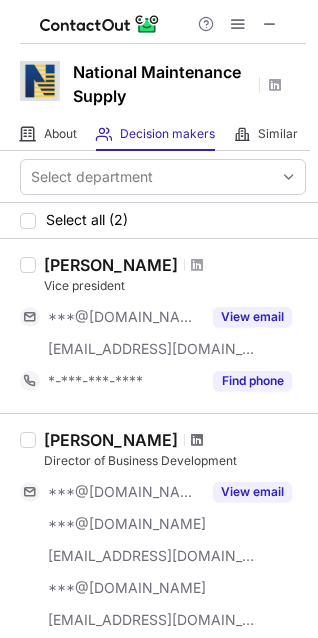 click at bounding box center [197, 440] 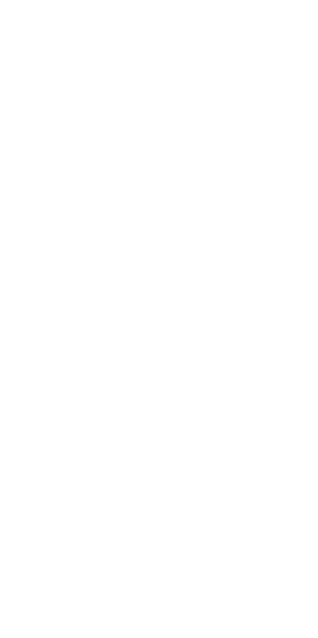 scroll, scrollTop: 0, scrollLeft: 0, axis: both 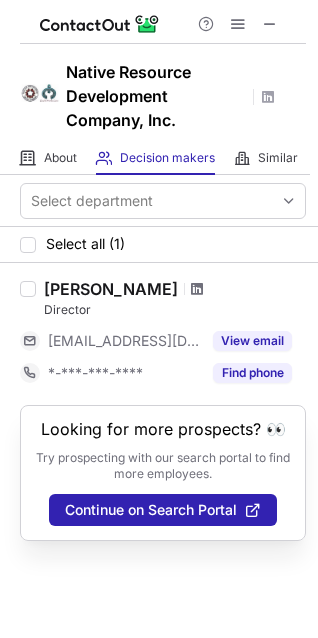 click at bounding box center (197, 289) 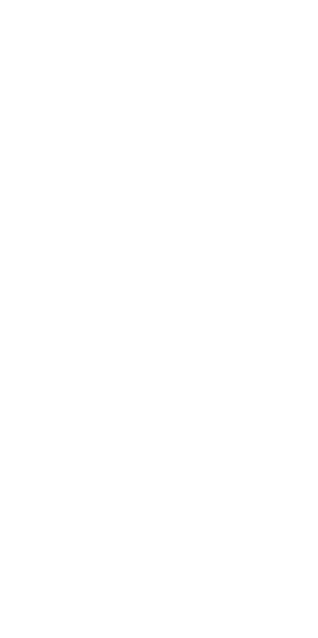 scroll, scrollTop: 0, scrollLeft: 0, axis: both 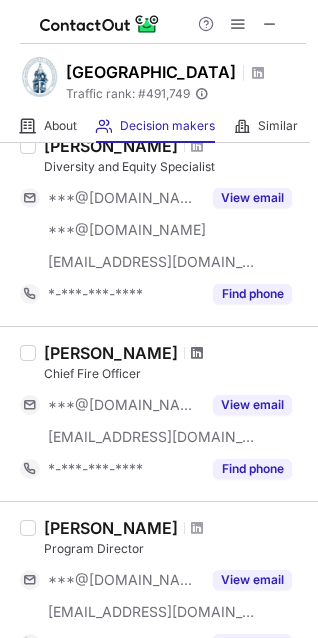 click at bounding box center [197, 353] 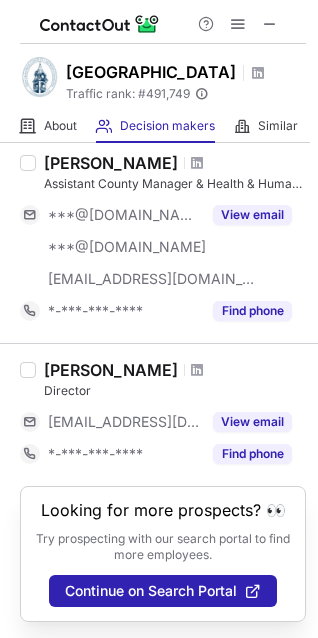 scroll, scrollTop: 1577, scrollLeft: 0, axis: vertical 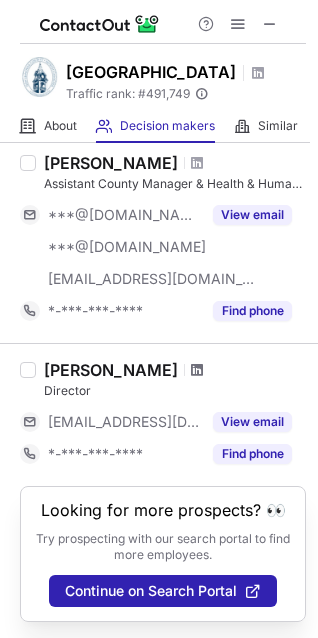 click at bounding box center [197, 370] 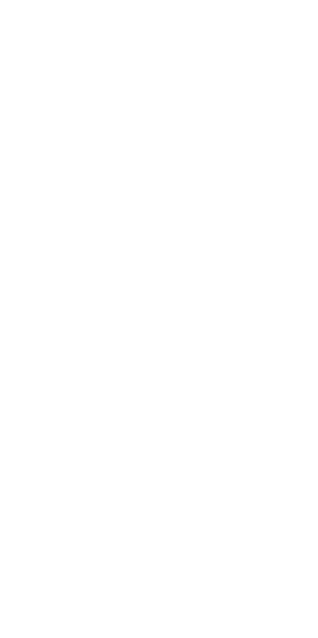 scroll, scrollTop: 0, scrollLeft: 0, axis: both 